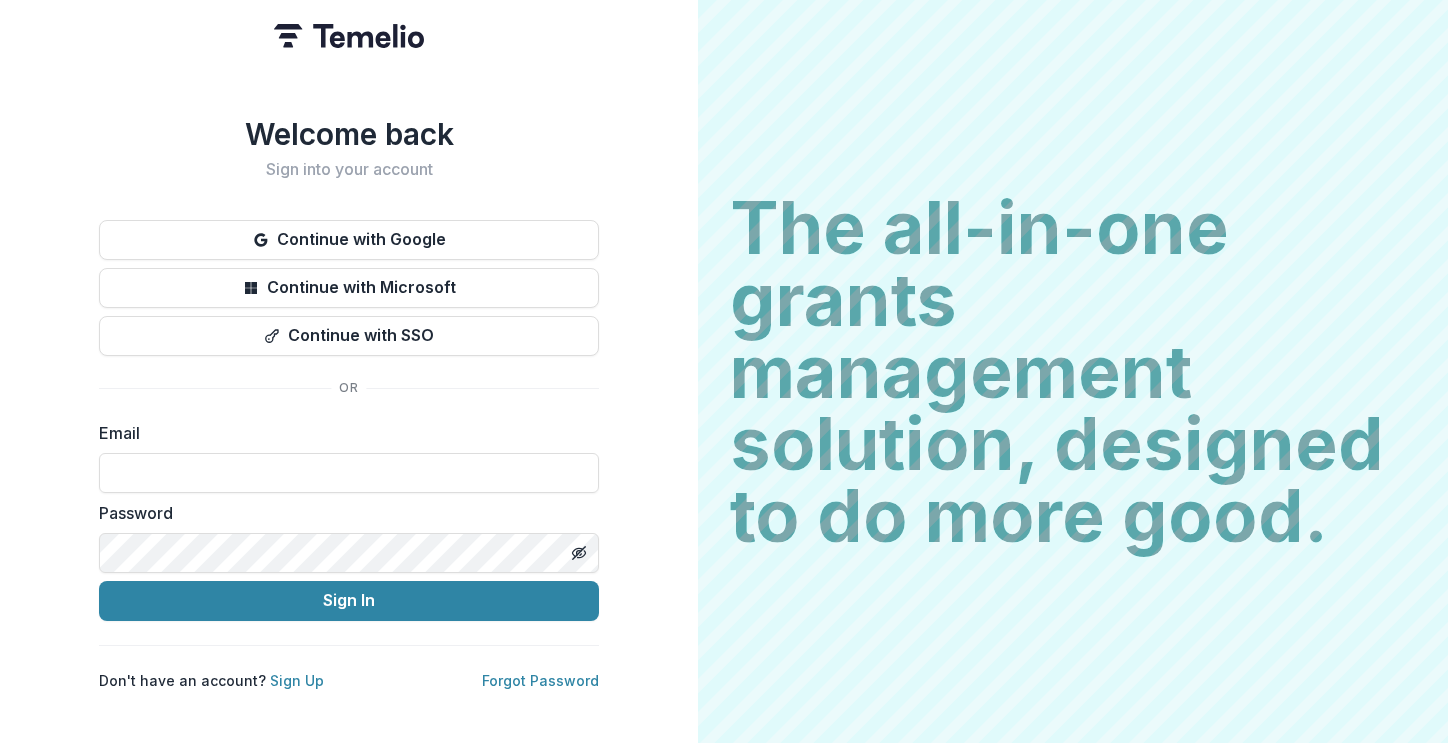 scroll, scrollTop: 0, scrollLeft: 0, axis: both 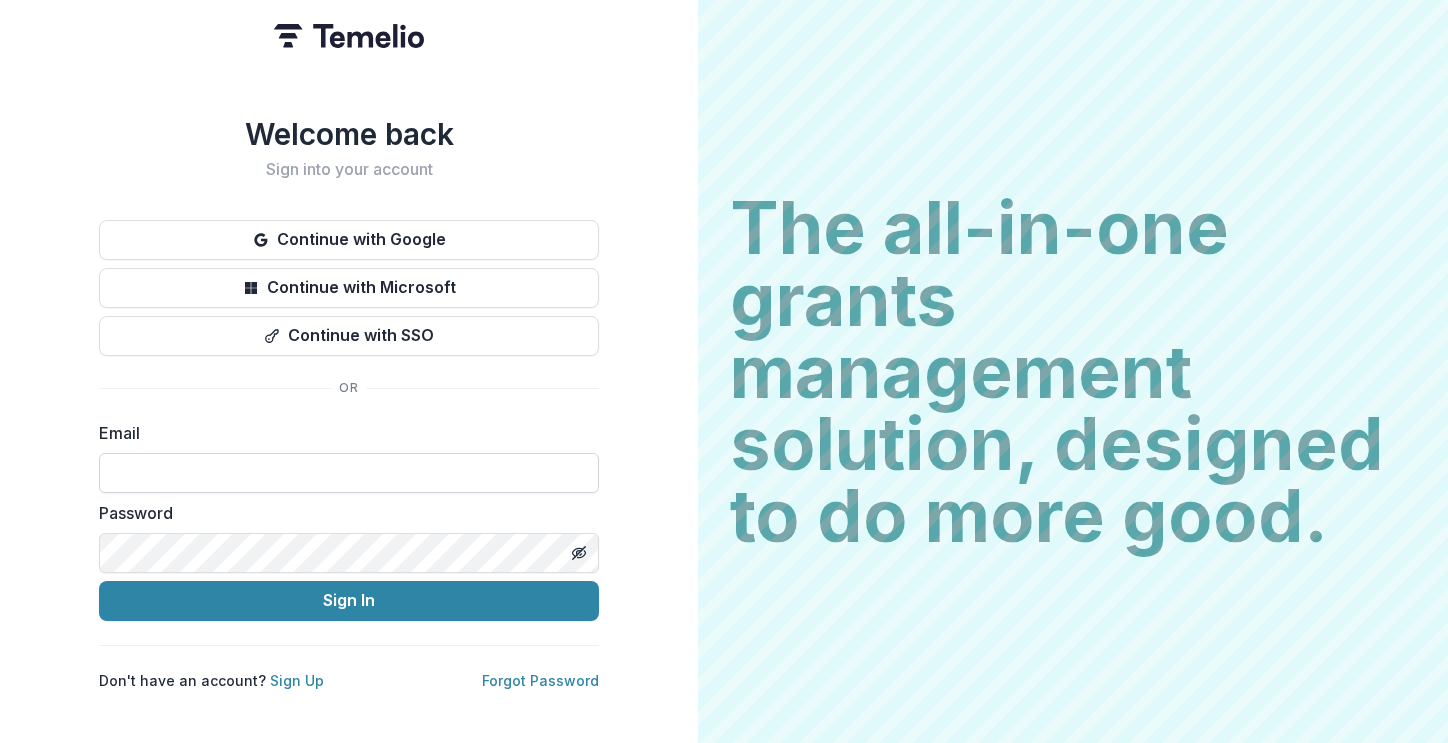 click at bounding box center [349, 473] 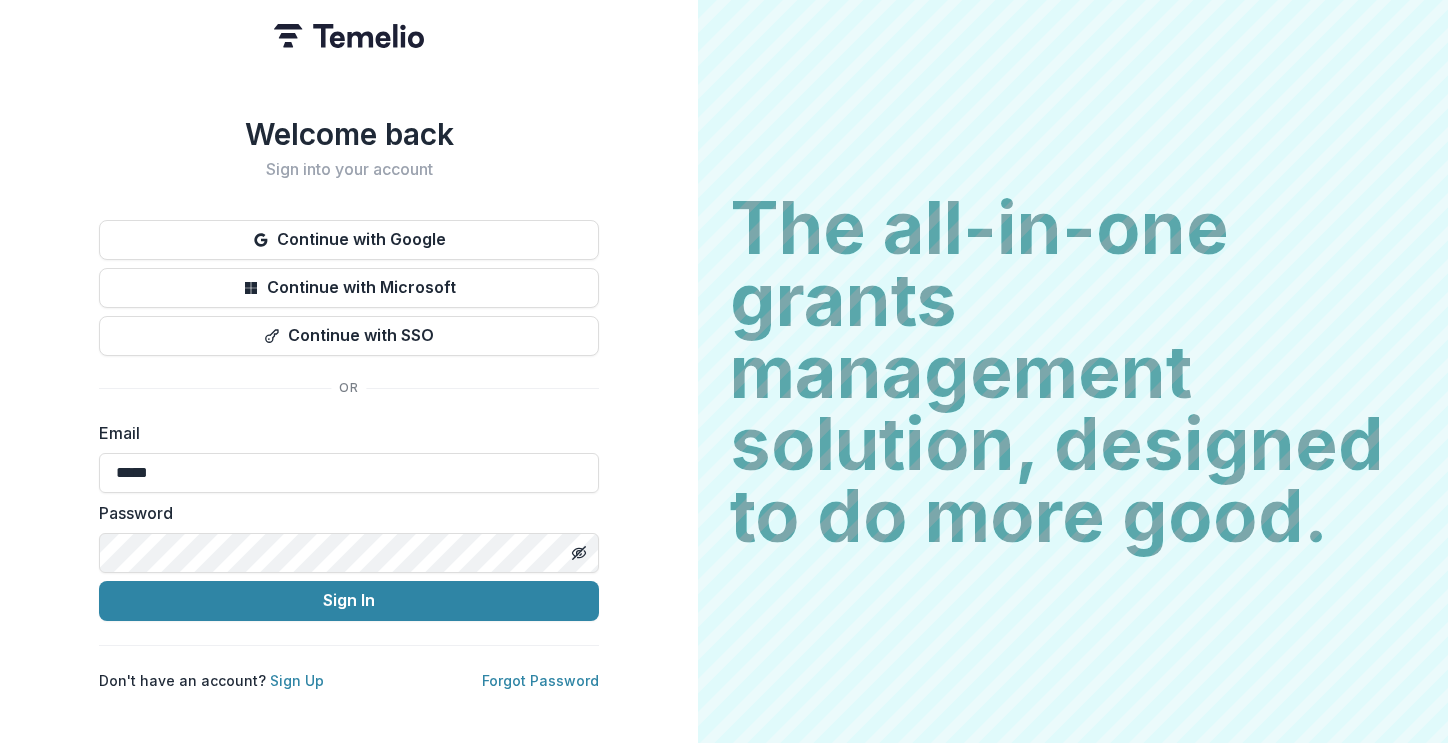 type on "**********" 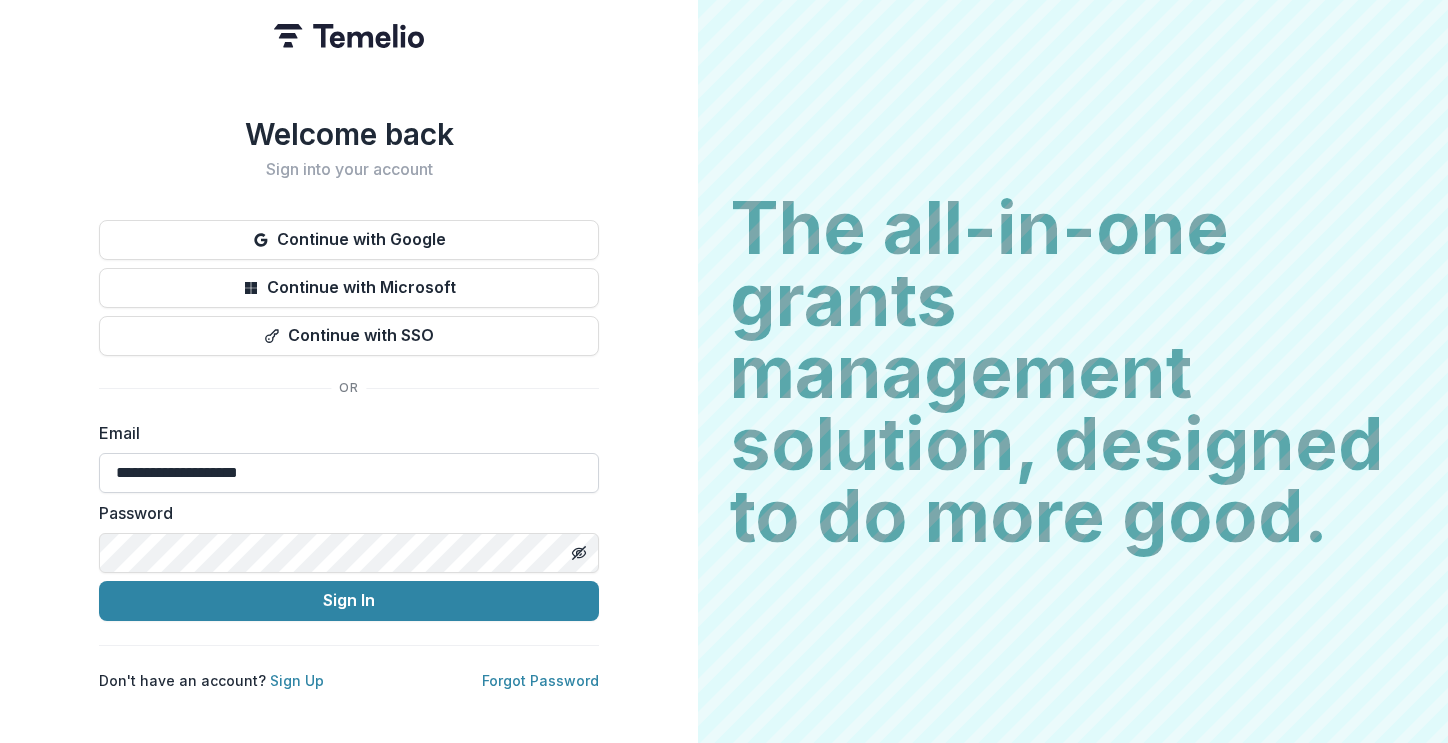 click on "Sign In" at bounding box center (349, 601) 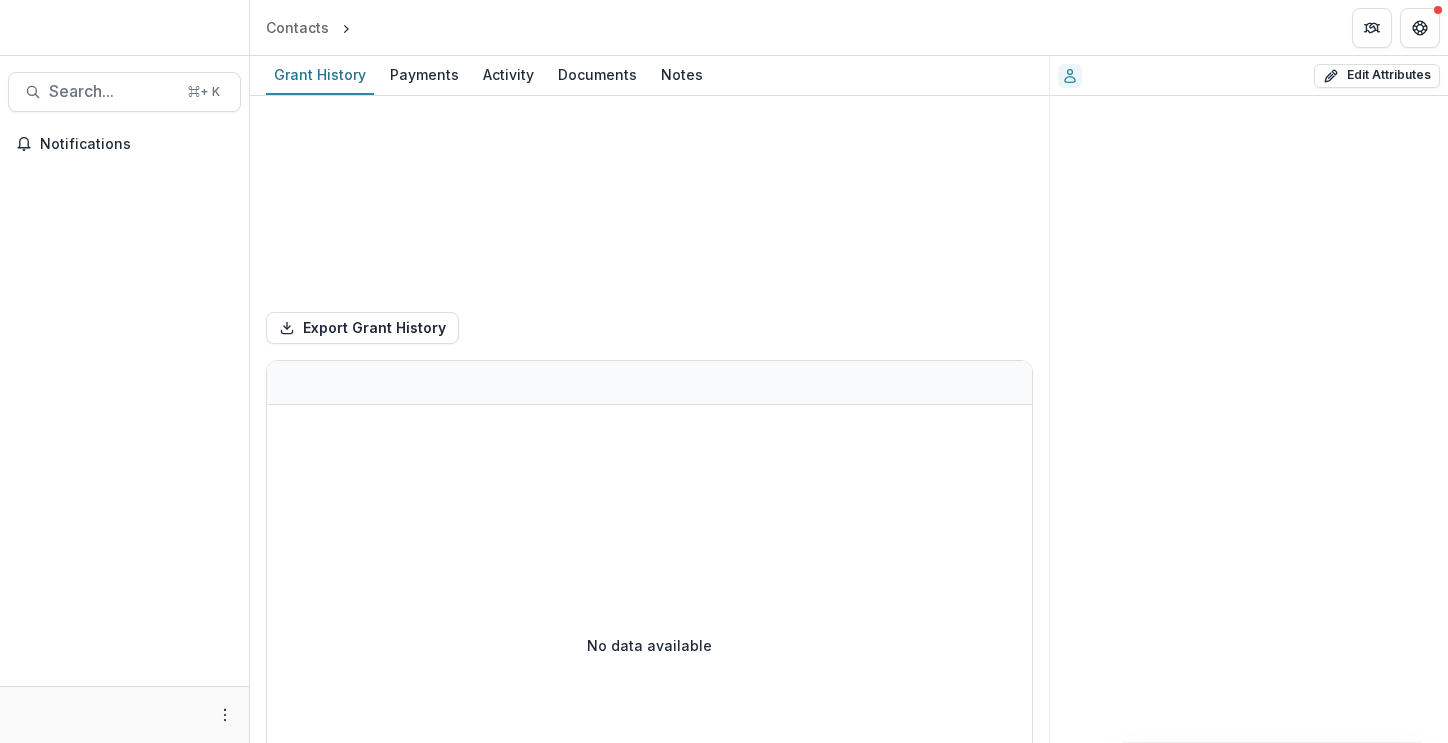 scroll, scrollTop: 0, scrollLeft: 0, axis: both 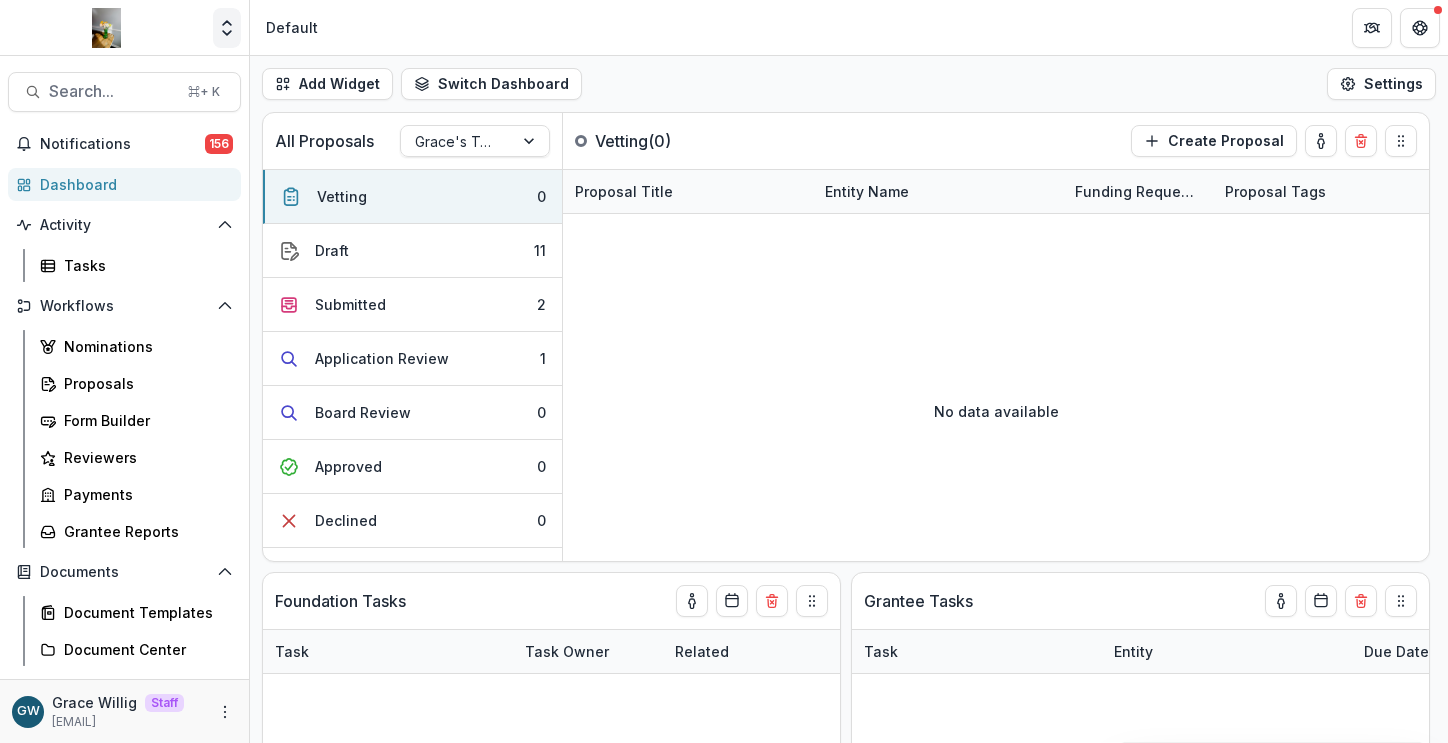 click 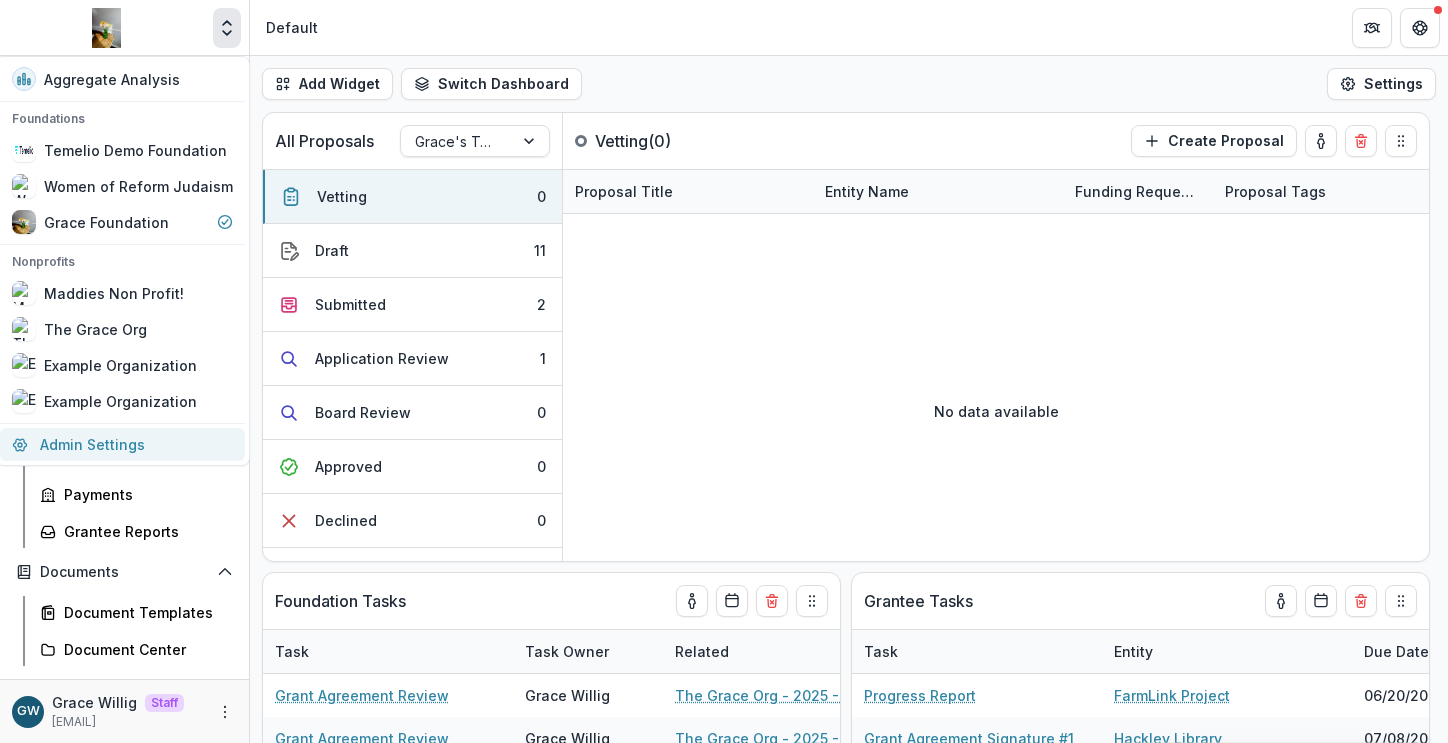 click on "Admin Settings" at bounding box center (122, 444) 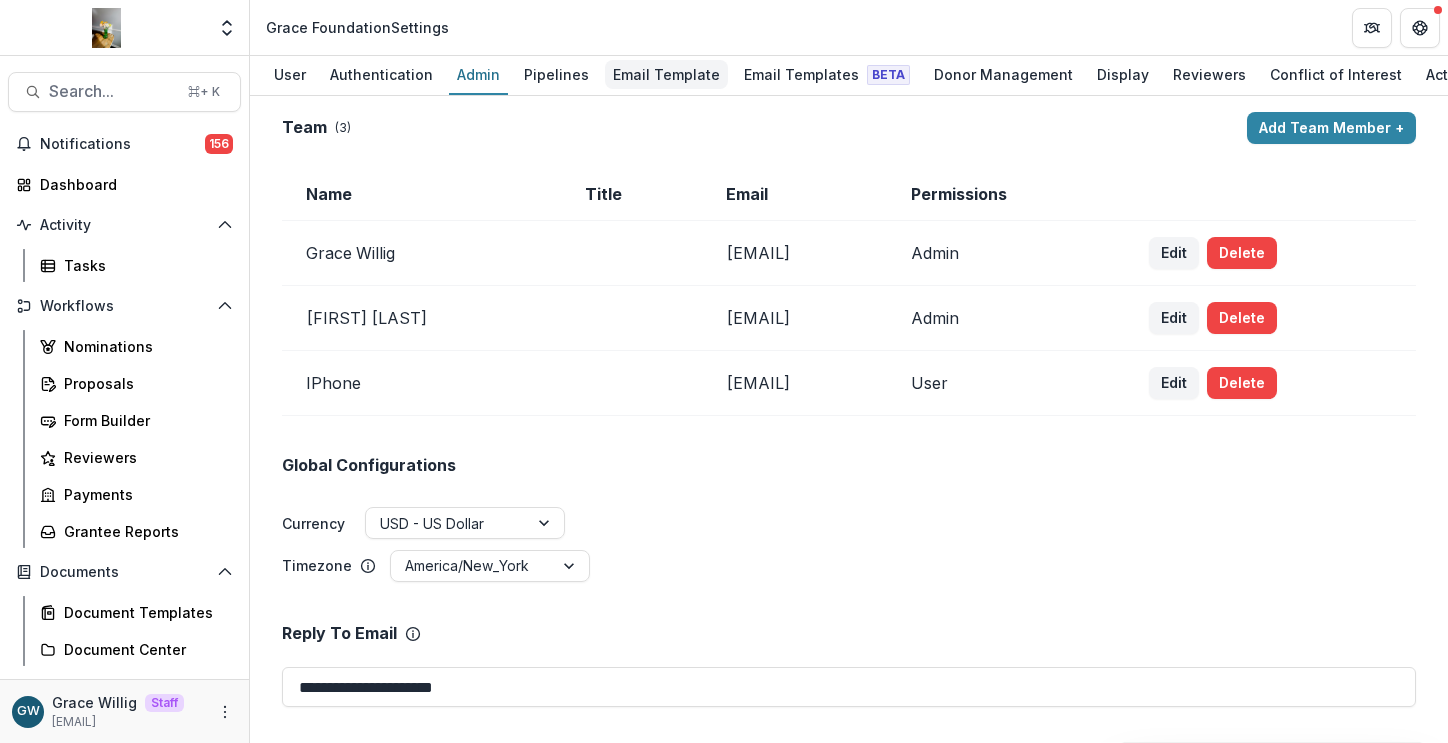 click on "Email Template" at bounding box center [666, 74] 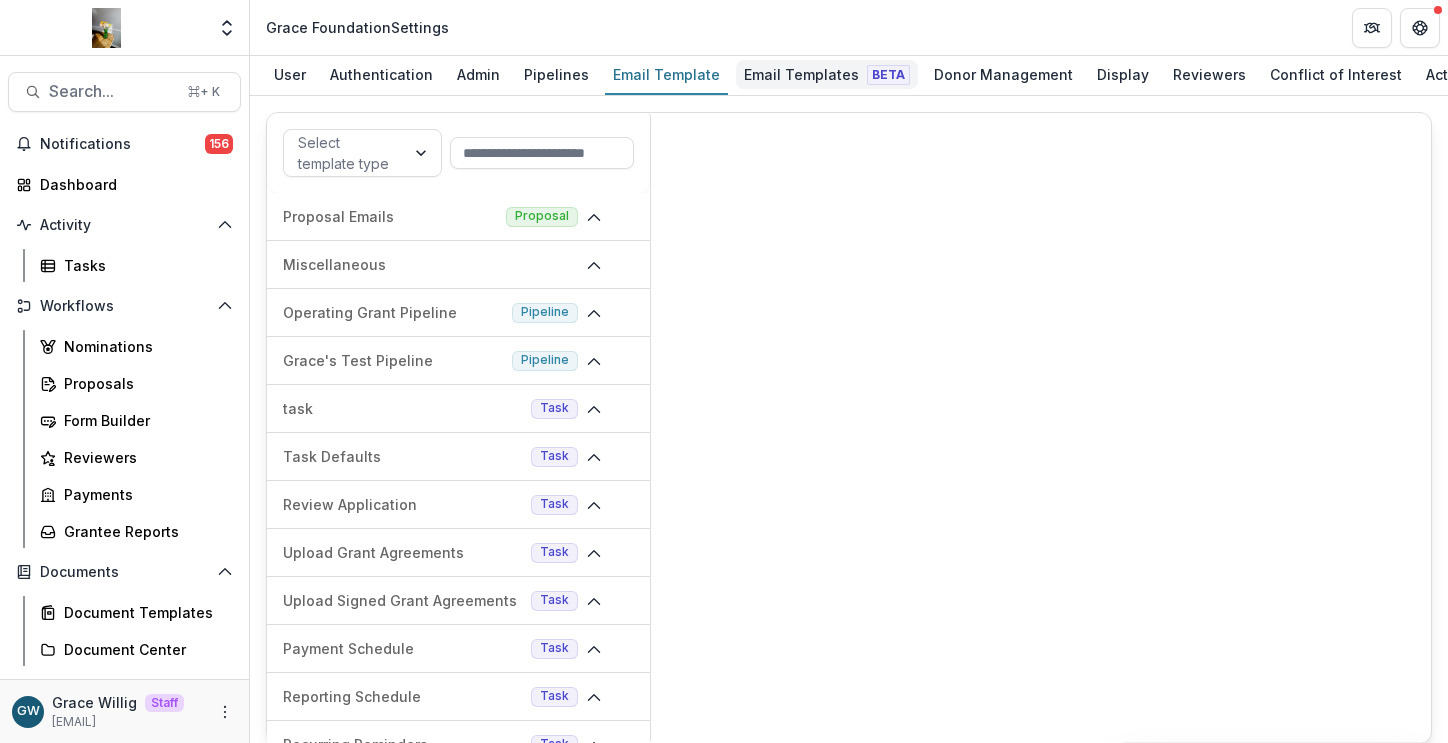 click on "Email Templates   Beta" at bounding box center [827, 74] 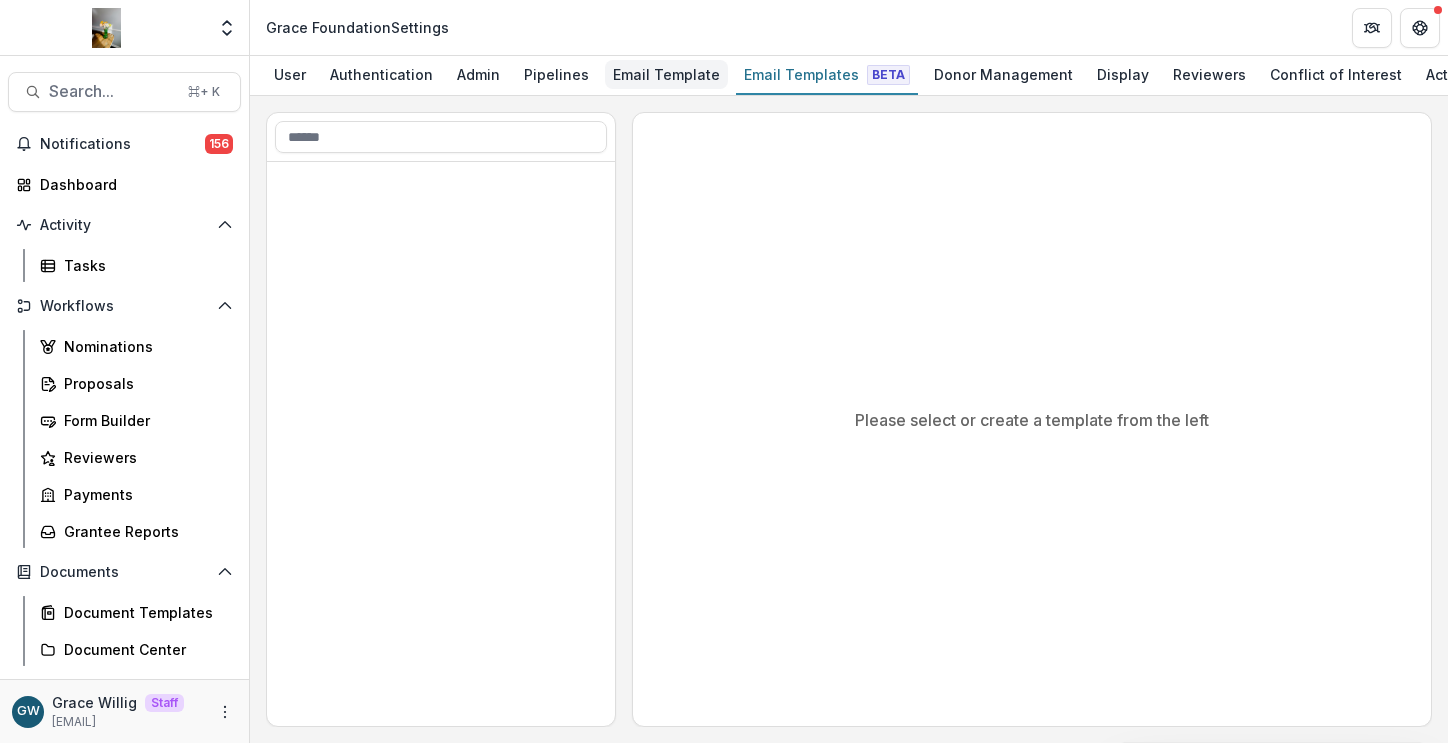 click on "Email Template" at bounding box center [666, 74] 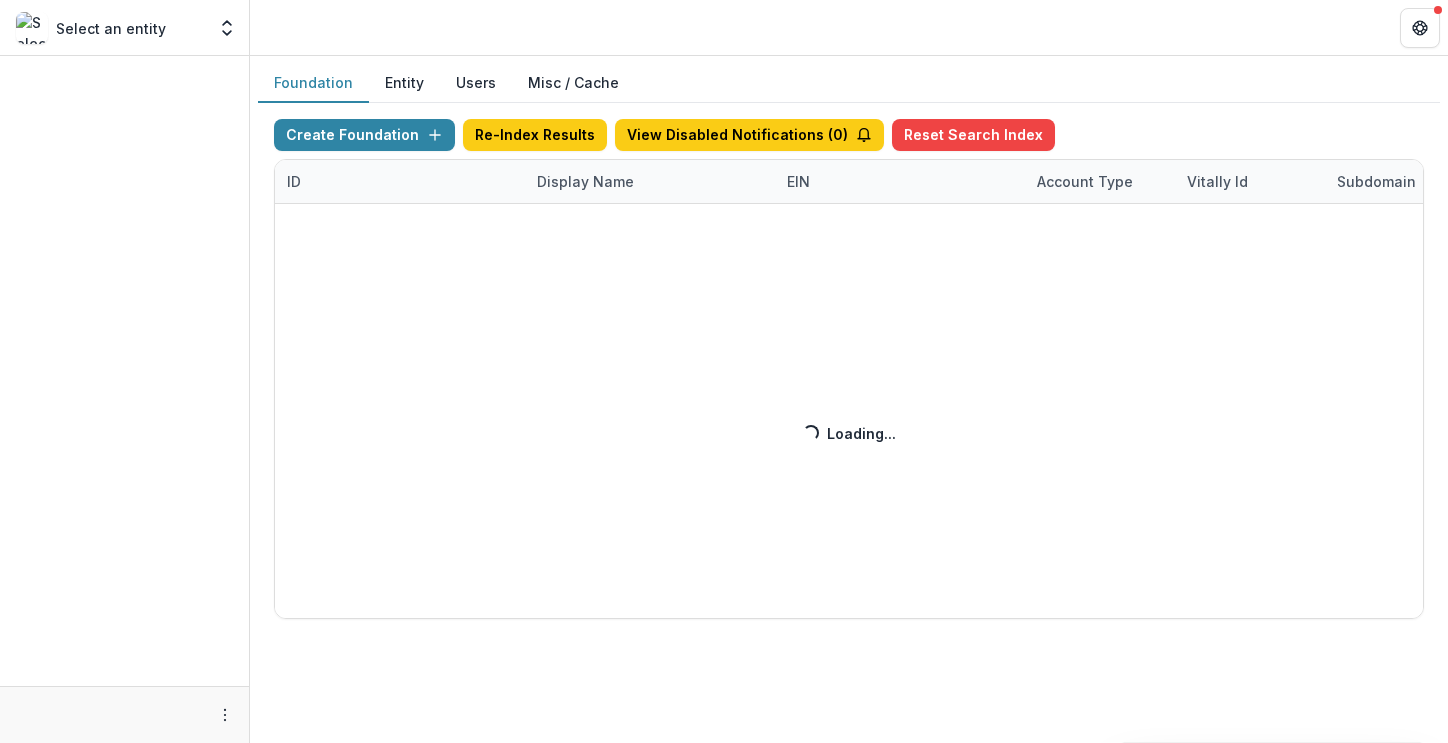 scroll, scrollTop: 0, scrollLeft: 0, axis: both 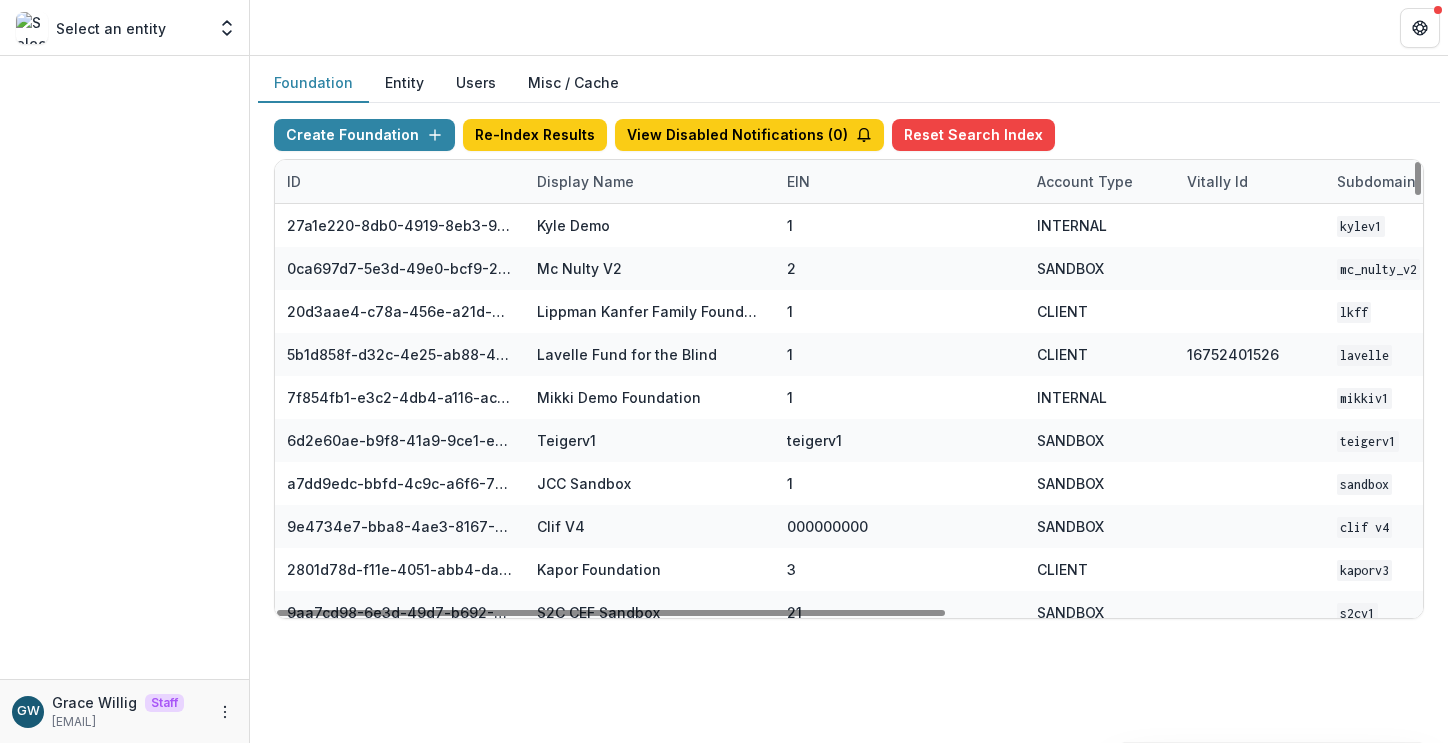 click on "Display Name" at bounding box center [585, 181] 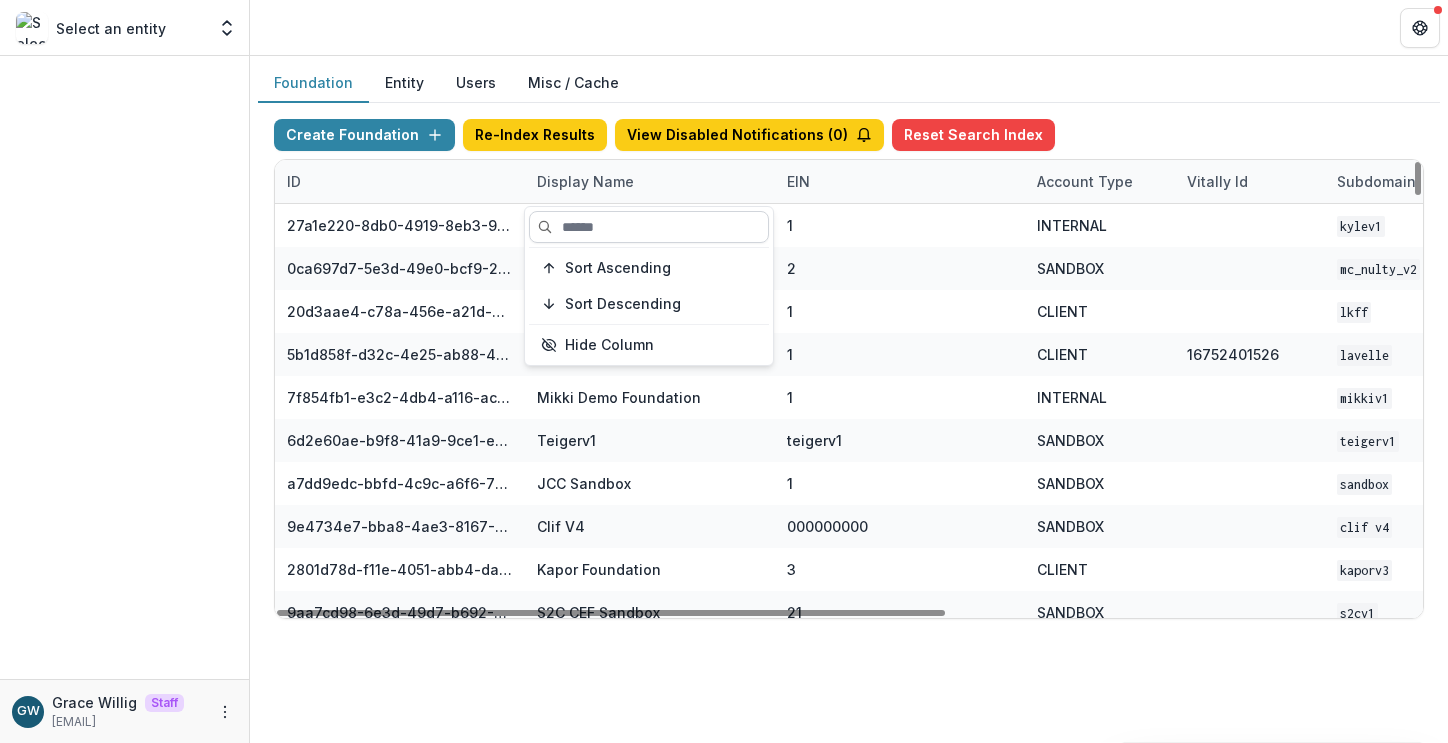 click at bounding box center [649, 227] 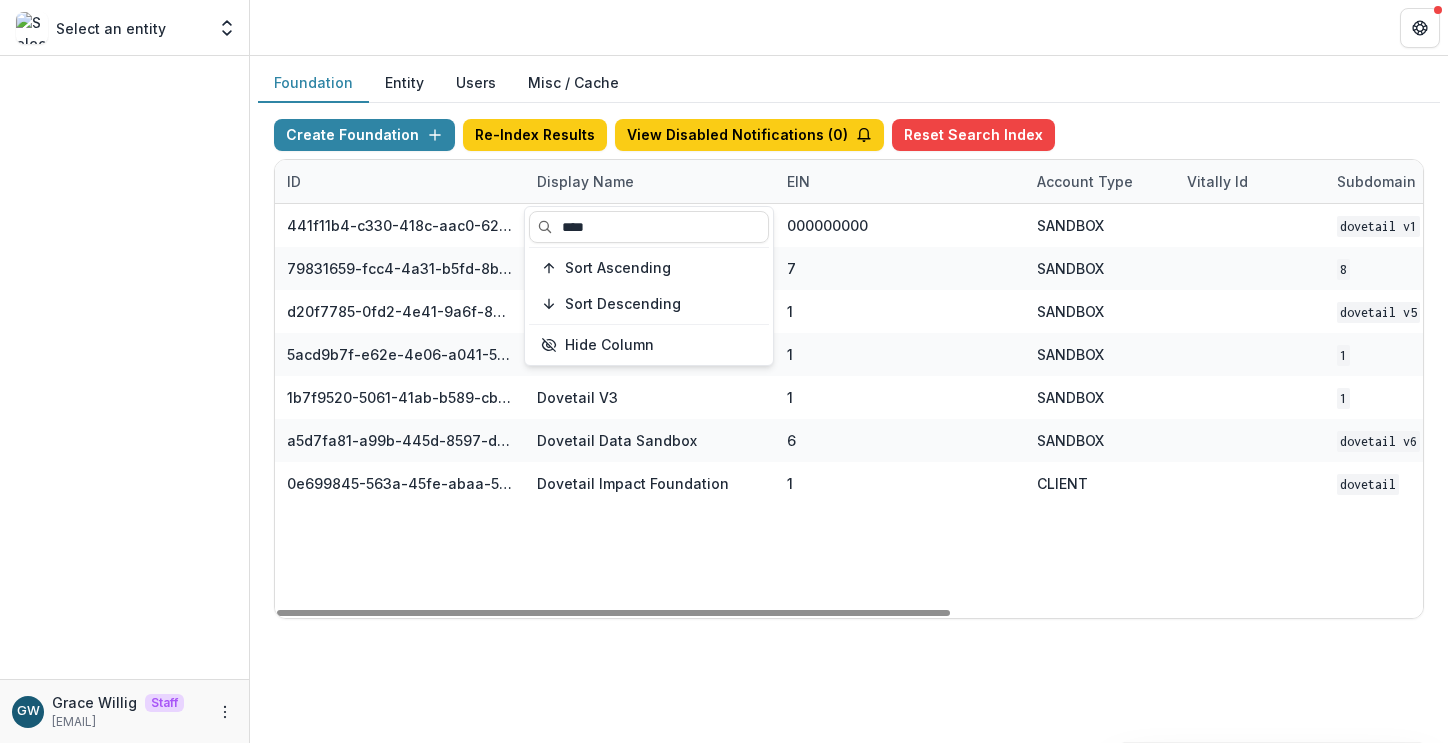 type on "****" 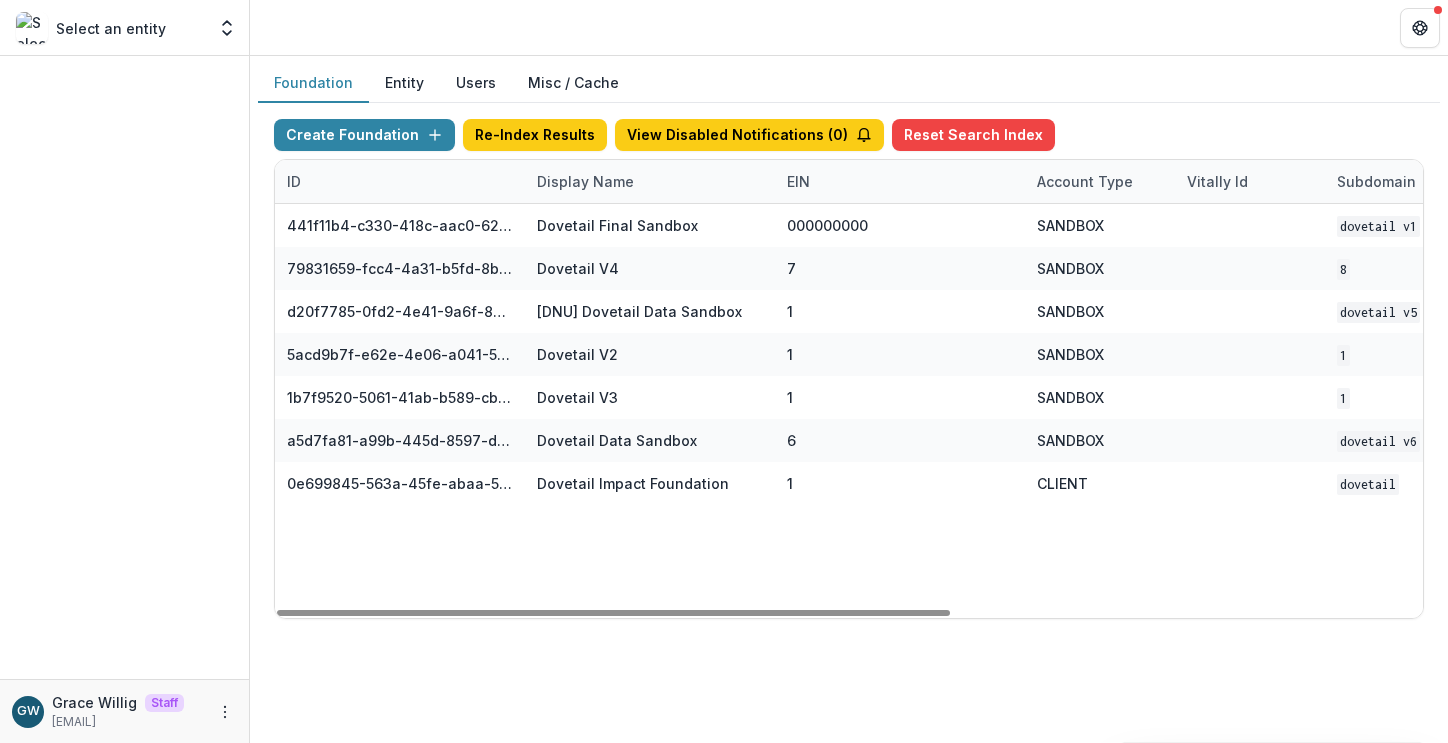 scroll, scrollTop: 0, scrollLeft: 802, axis: horizontal 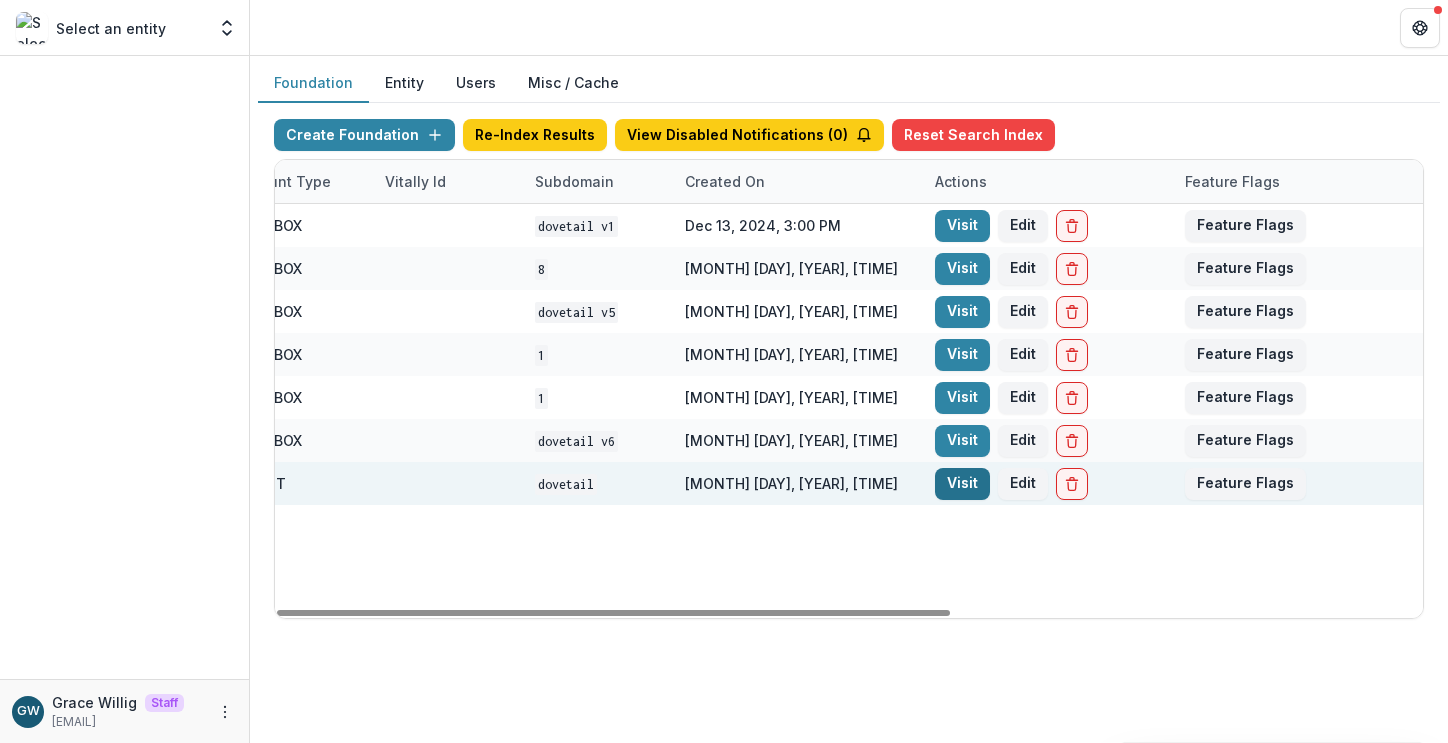 click on "Visit" at bounding box center [962, 484] 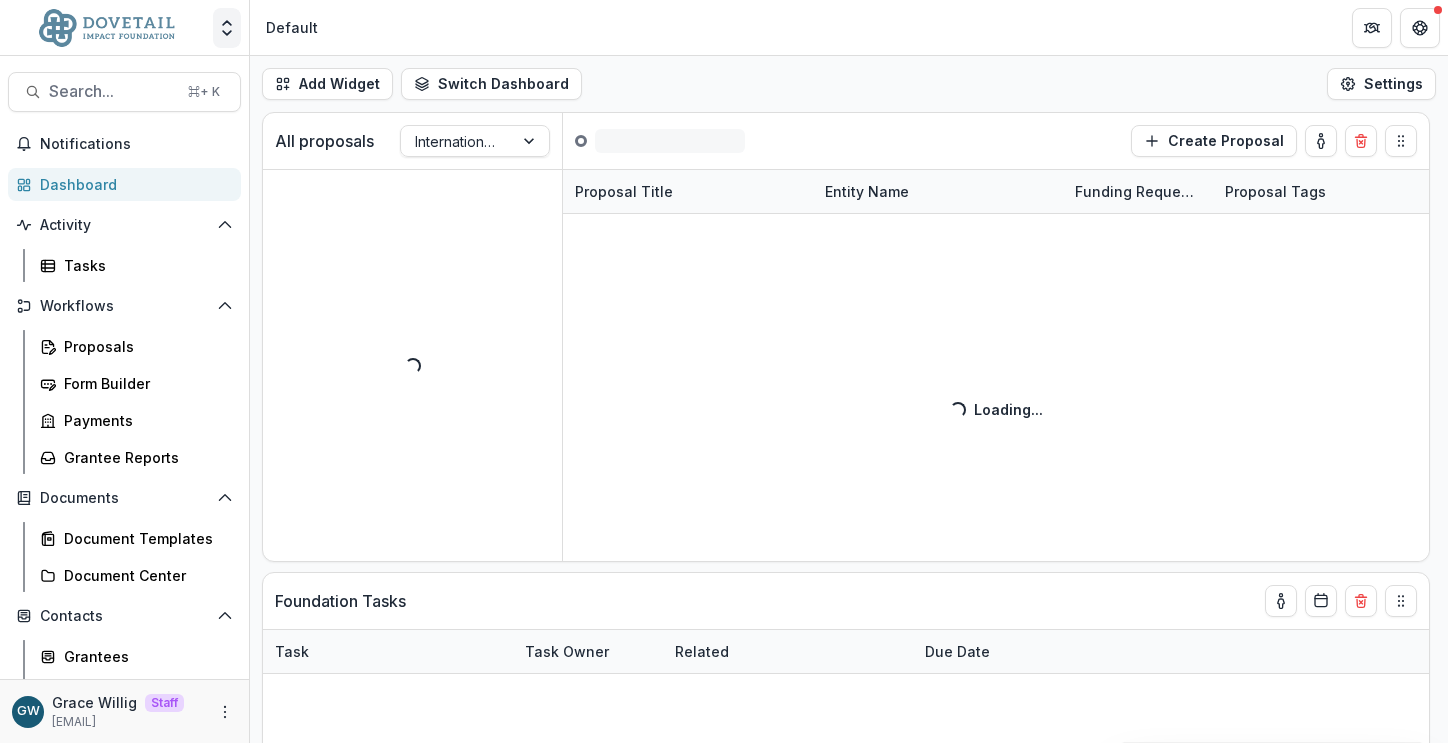 select on "******" 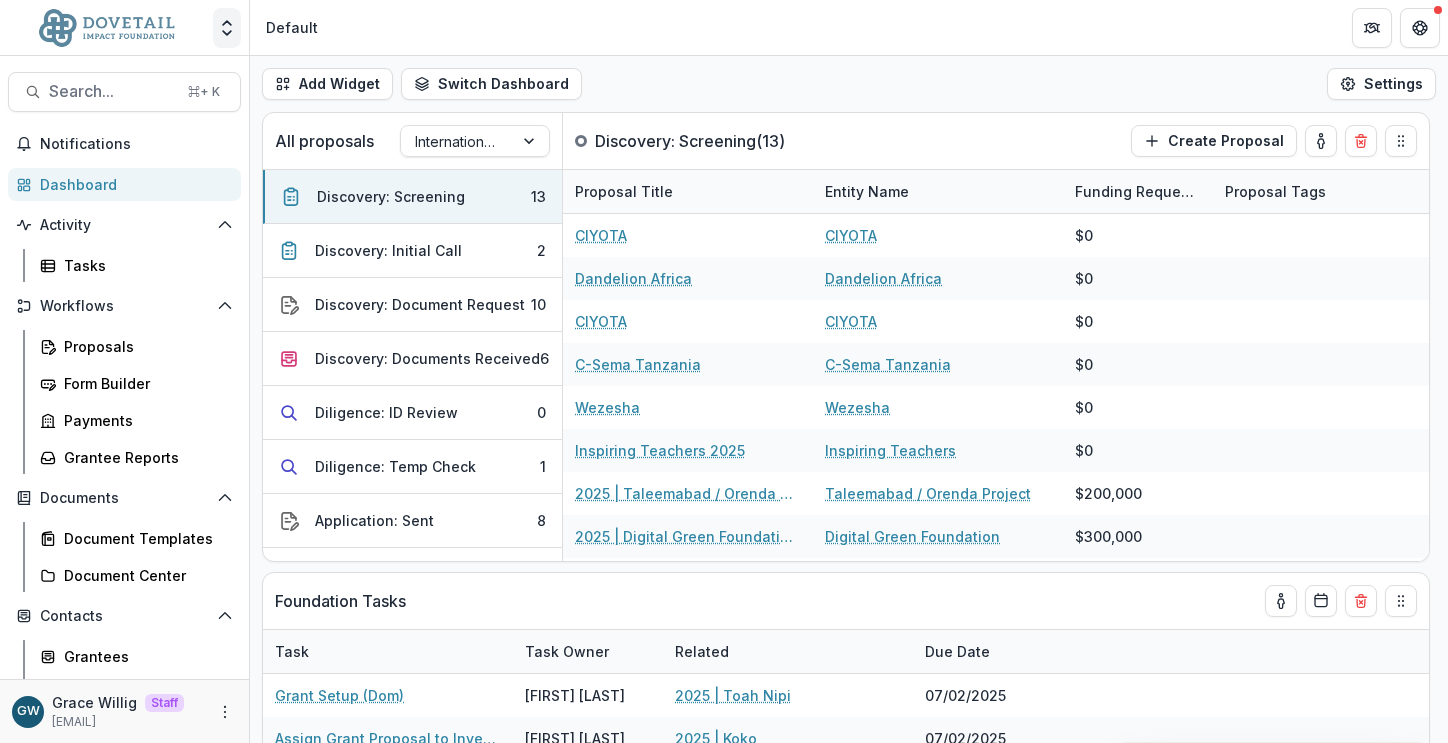 click 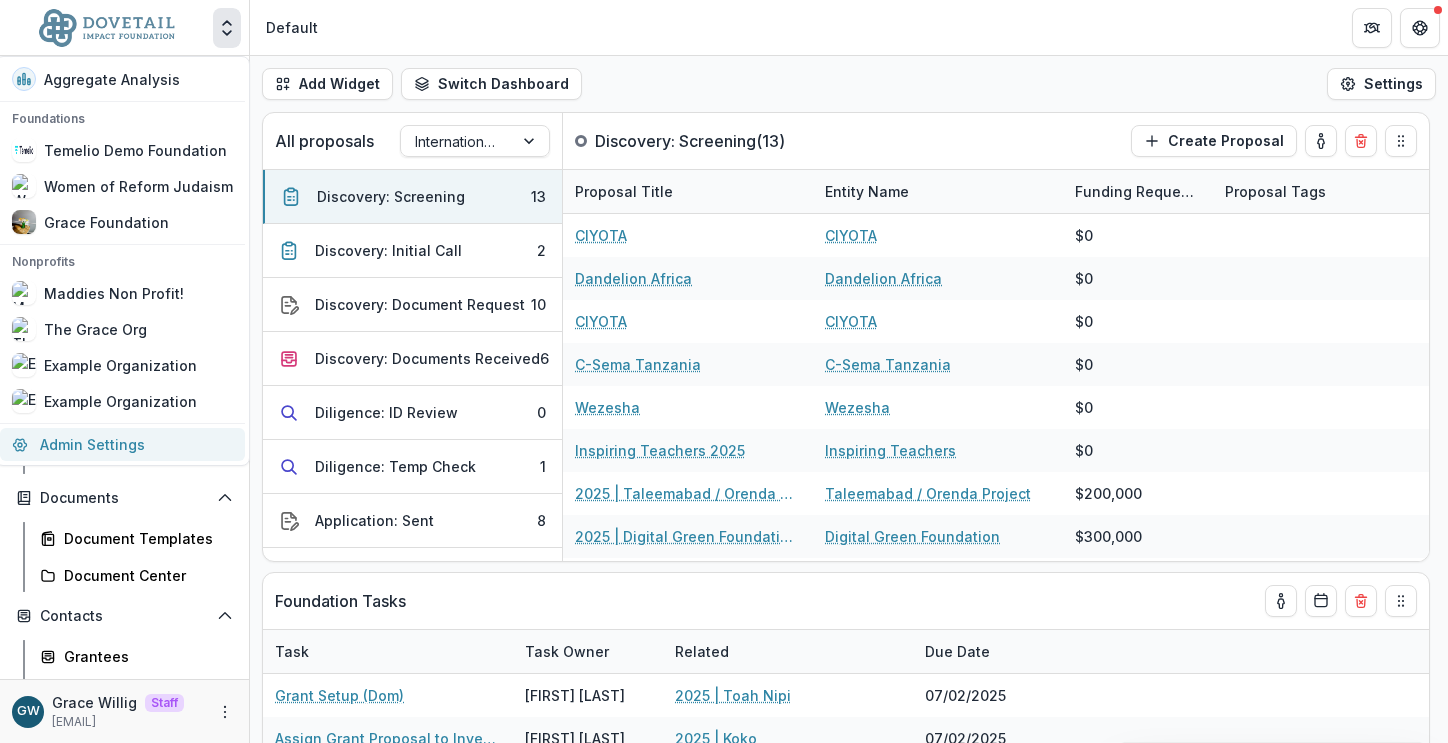 click on "Admin Settings" at bounding box center (122, 444) 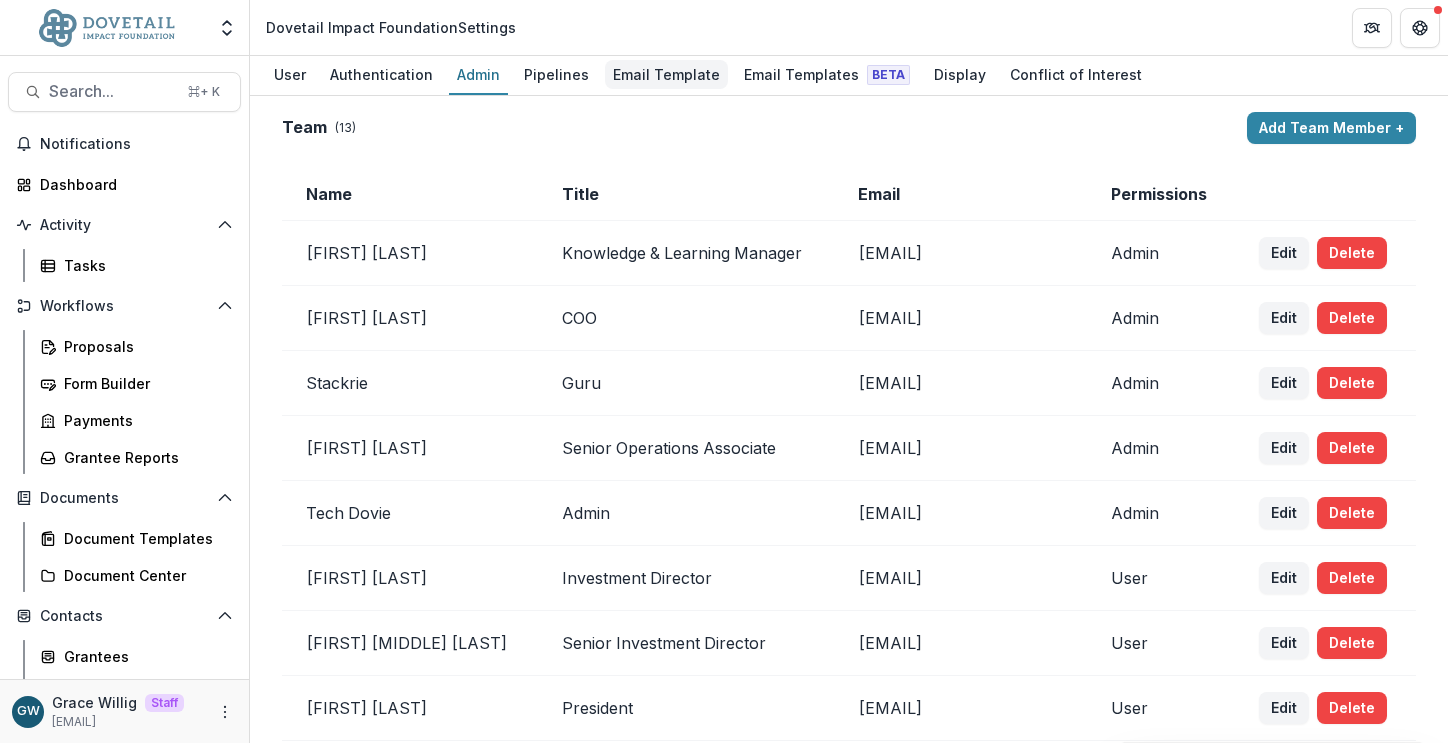 click on "Email Template" at bounding box center [666, 74] 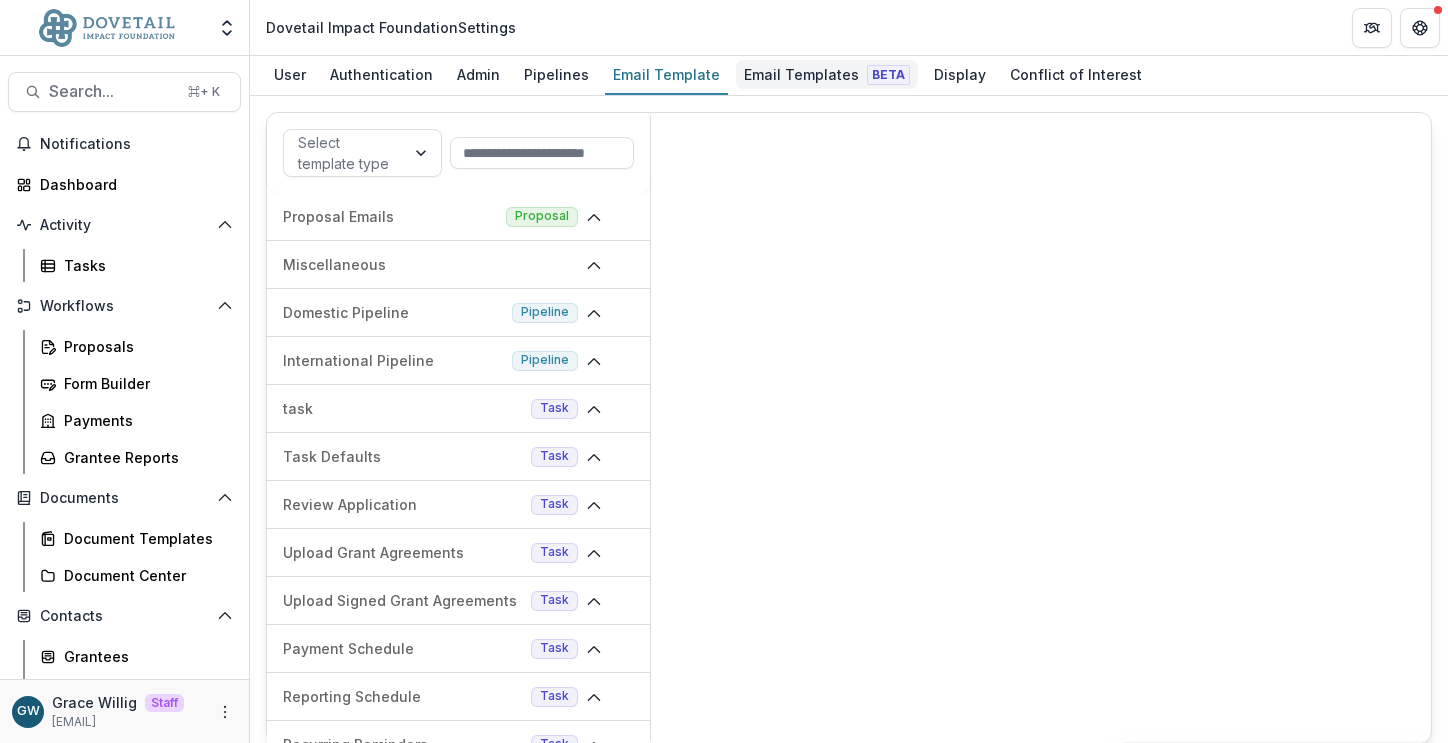 click on "Email Templates   Beta" at bounding box center [827, 74] 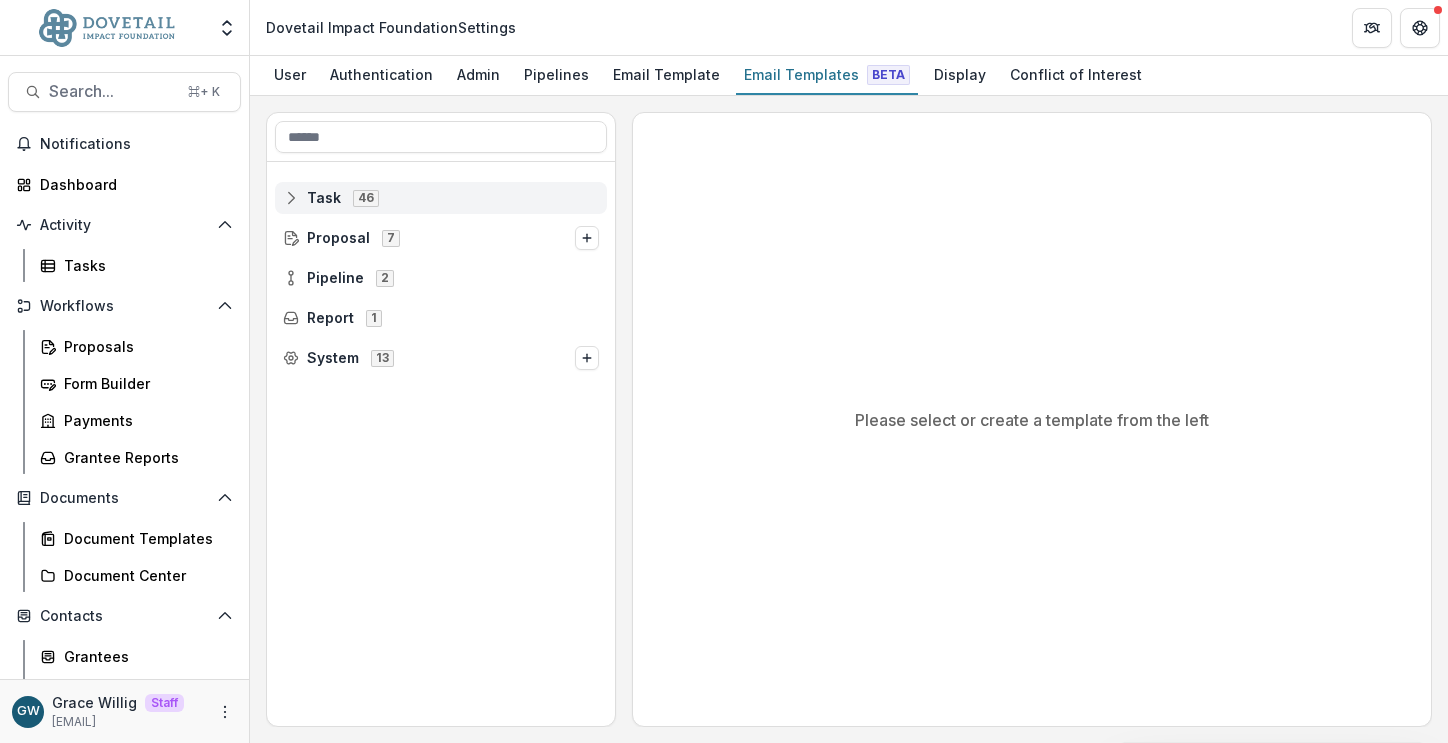 click on "Task 46" at bounding box center [441, 197] 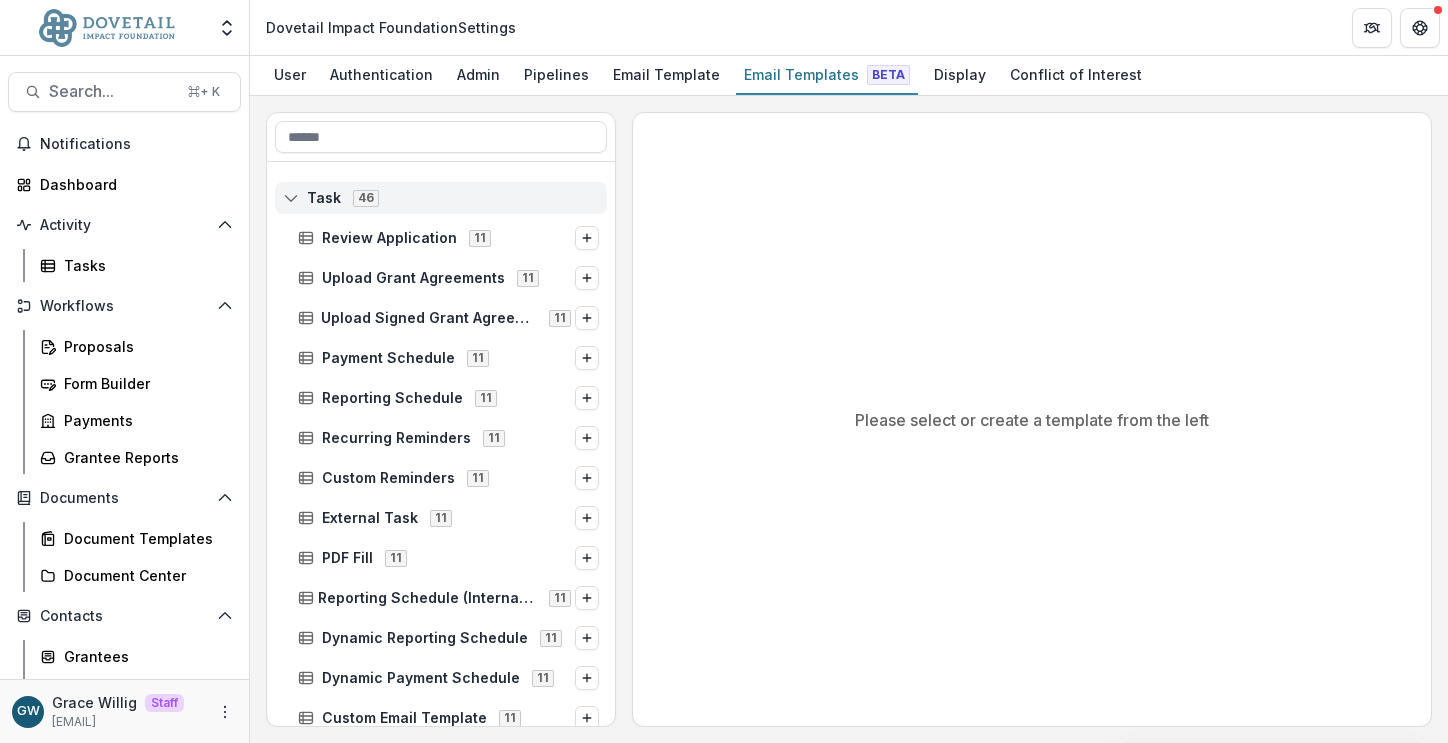 click on "Task 46" at bounding box center [441, 197] 